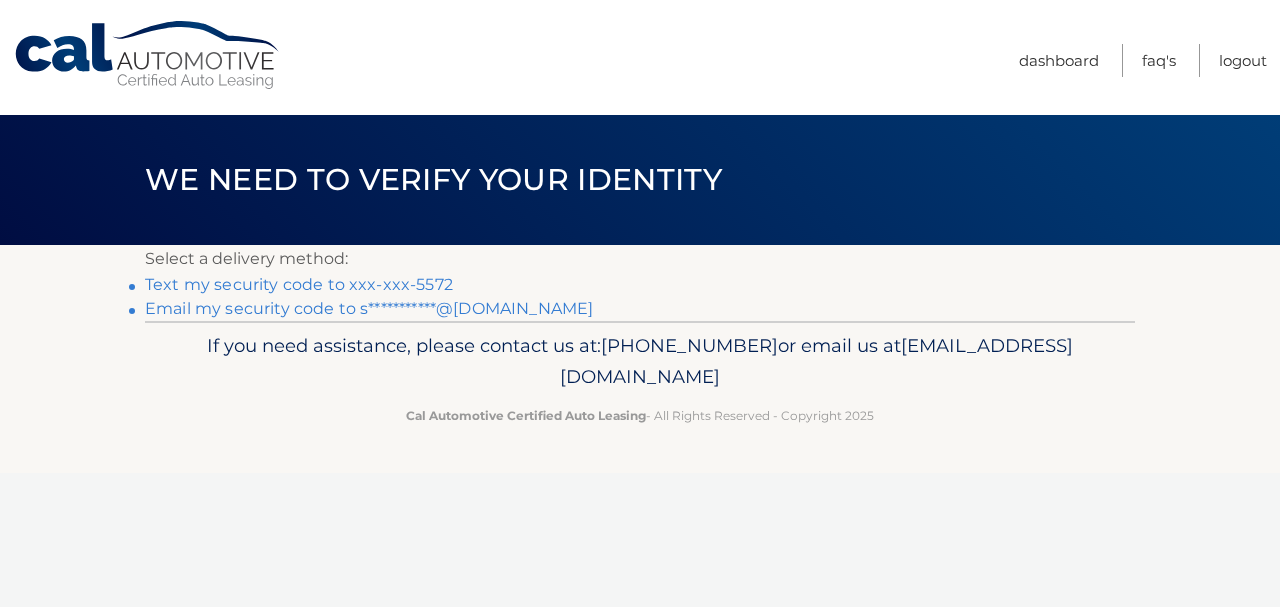 scroll, scrollTop: 0, scrollLeft: 0, axis: both 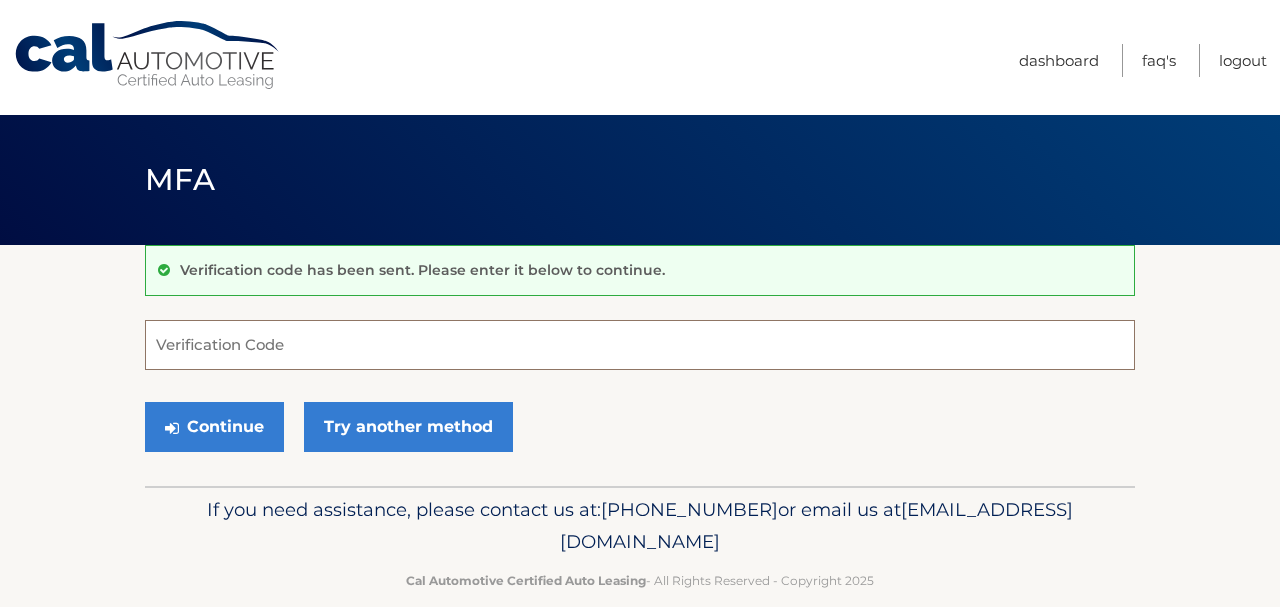 click on "Verification Code" at bounding box center [640, 345] 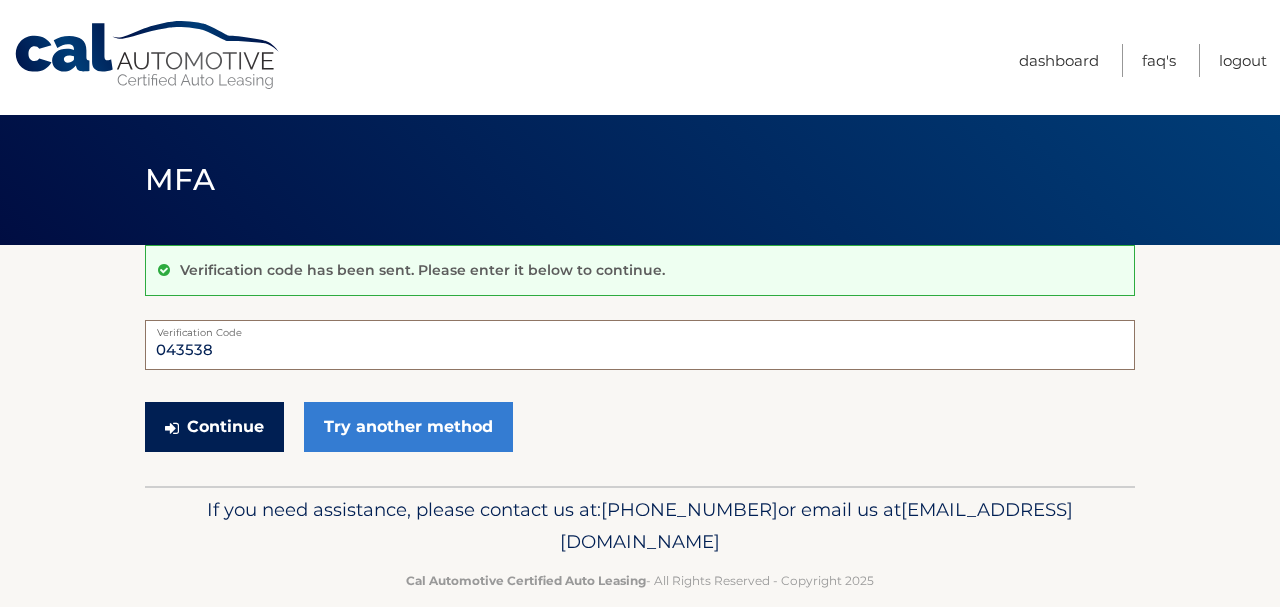type on "043538" 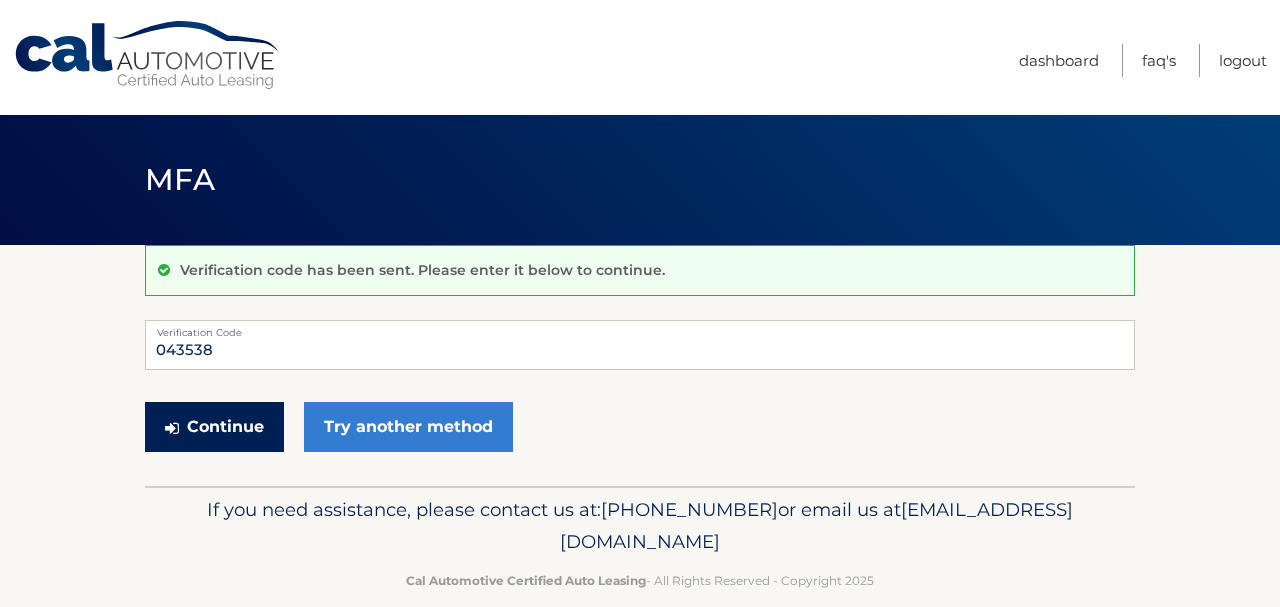click on "Continue" at bounding box center (214, 427) 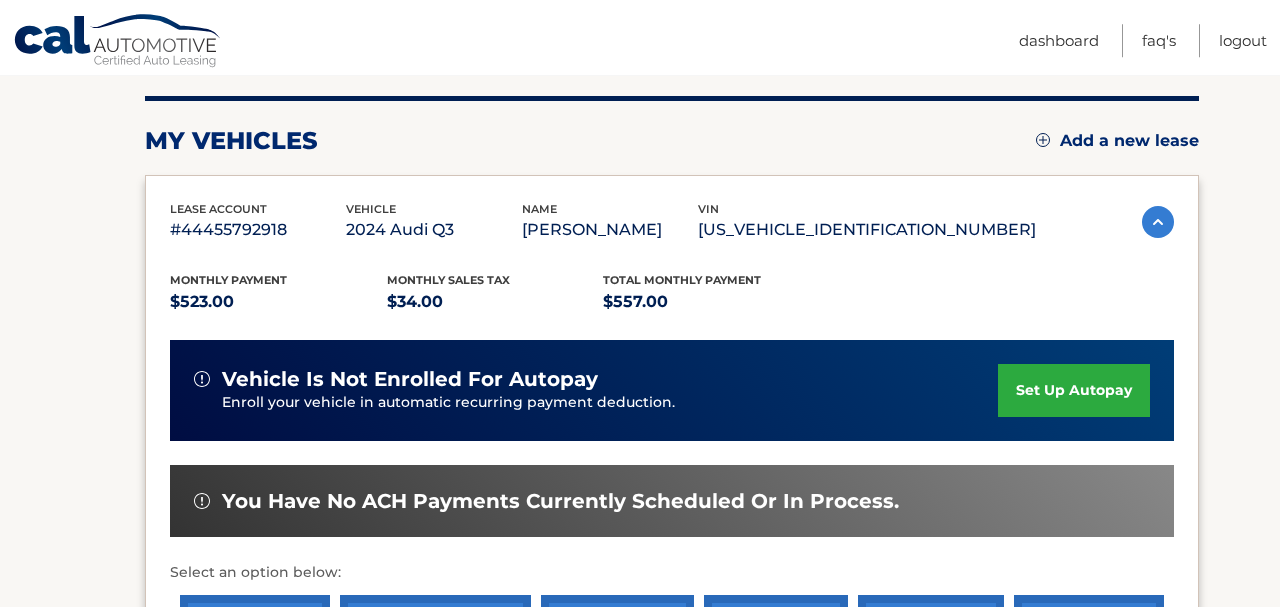 scroll, scrollTop: 244, scrollLeft: 0, axis: vertical 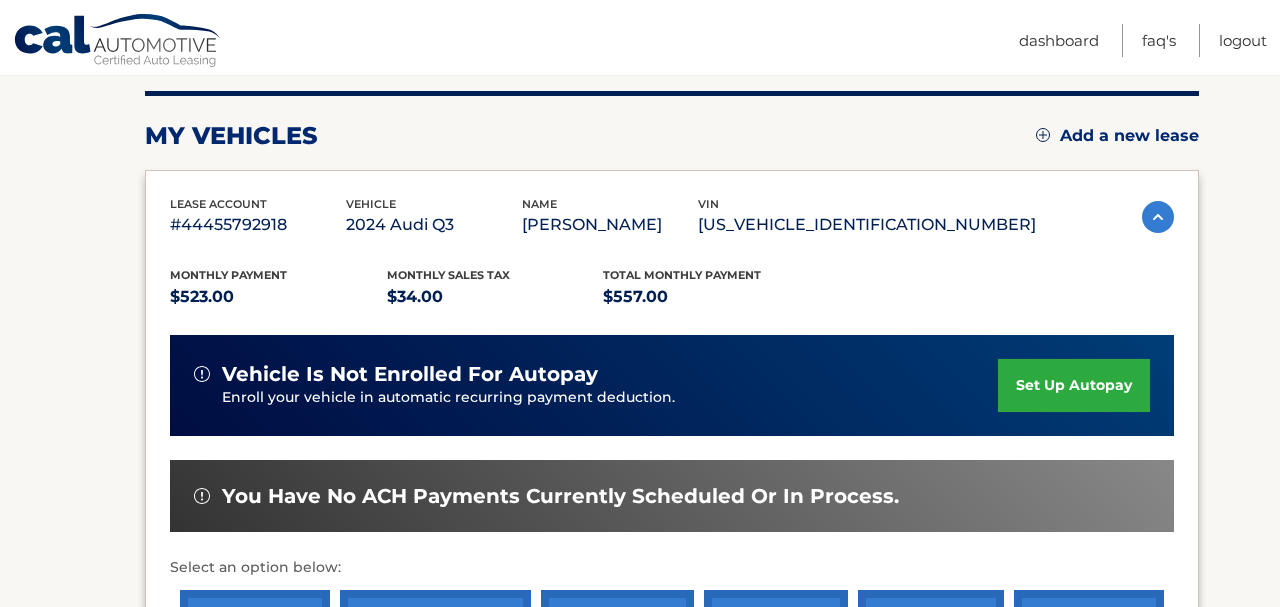click on "set up autopay" at bounding box center (1074, 385) 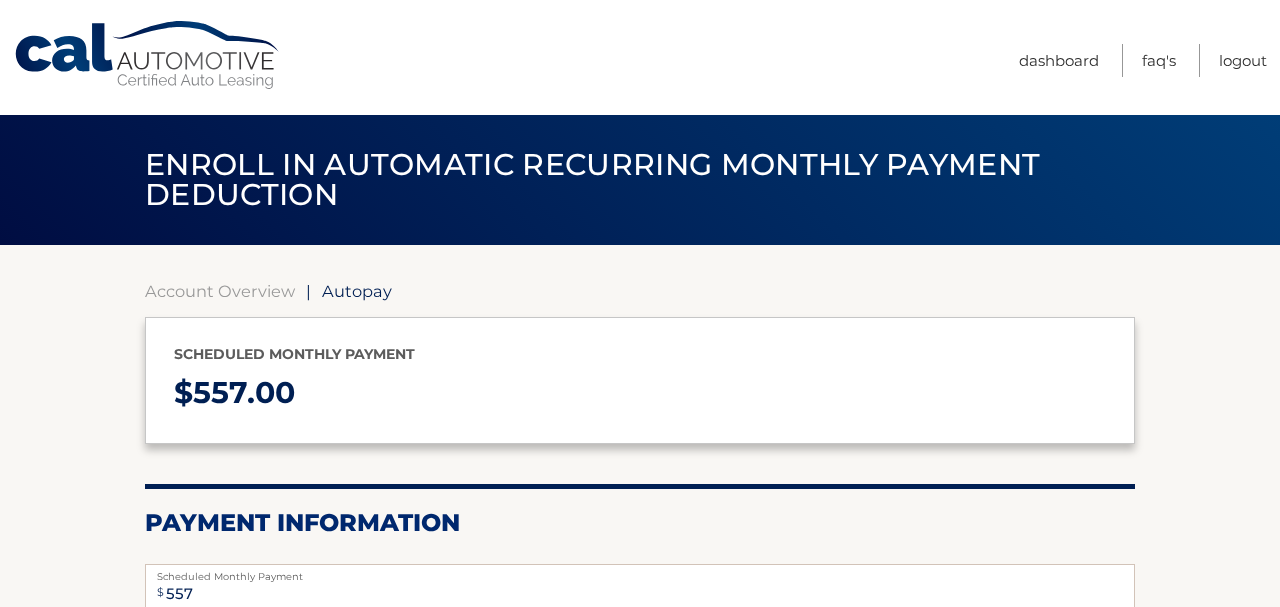 select on "ZTc3ODgxNjItNWEzOC00NDU1LWFmMjUtYzAwZTc4OWU0NmYw" 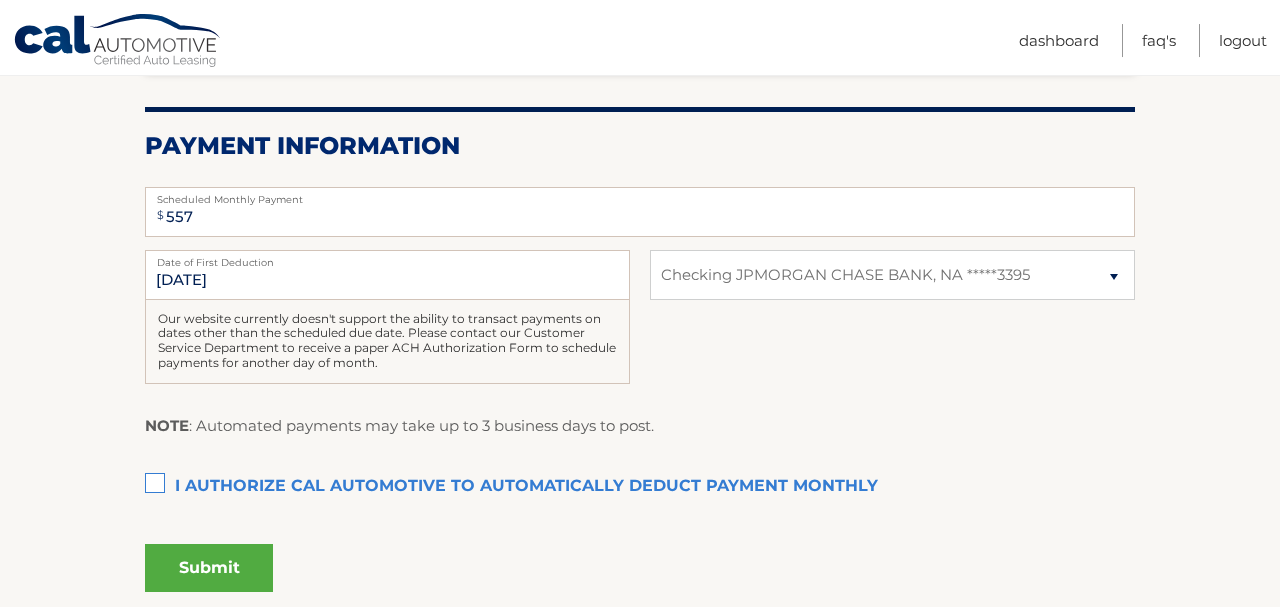 scroll, scrollTop: 378, scrollLeft: 0, axis: vertical 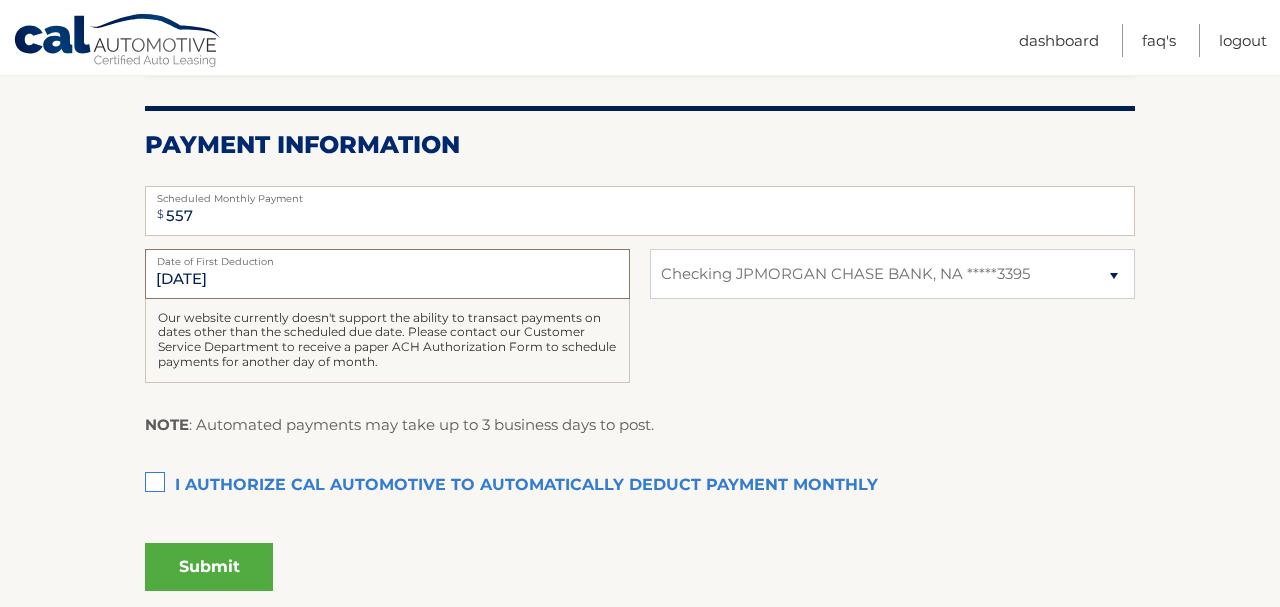 click on "8/11/2025" at bounding box center [387, 274] 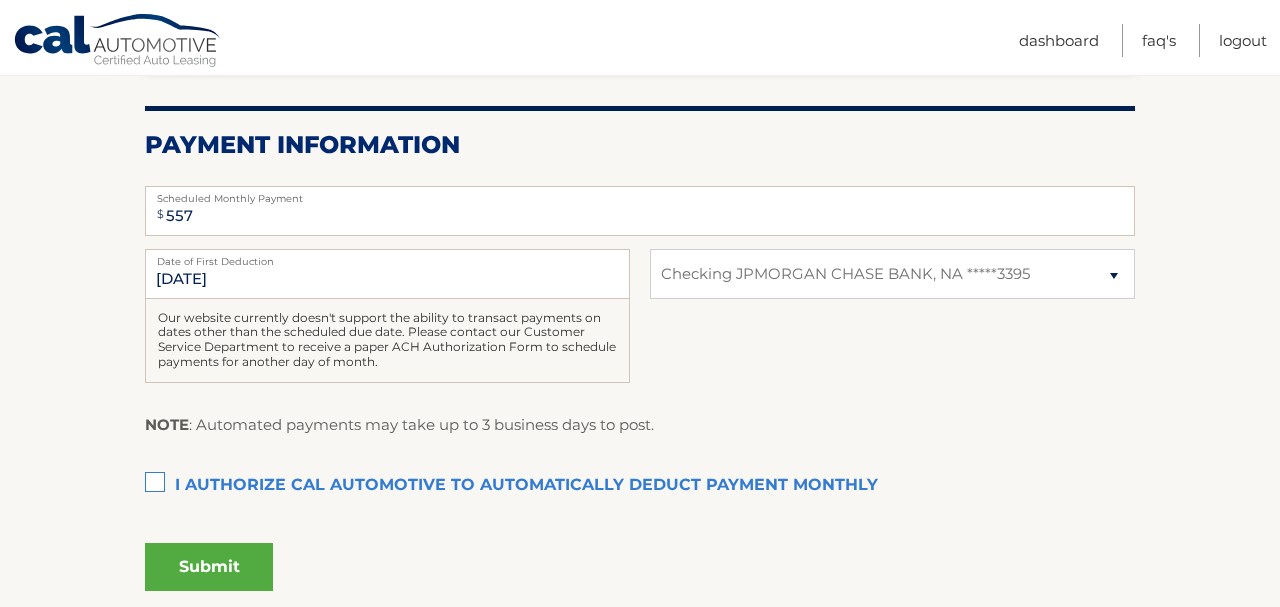 click on "I authorize cal automotive to automatically deduct payment monthly
This checkbox must be checked" at bounding box center [640, 486] 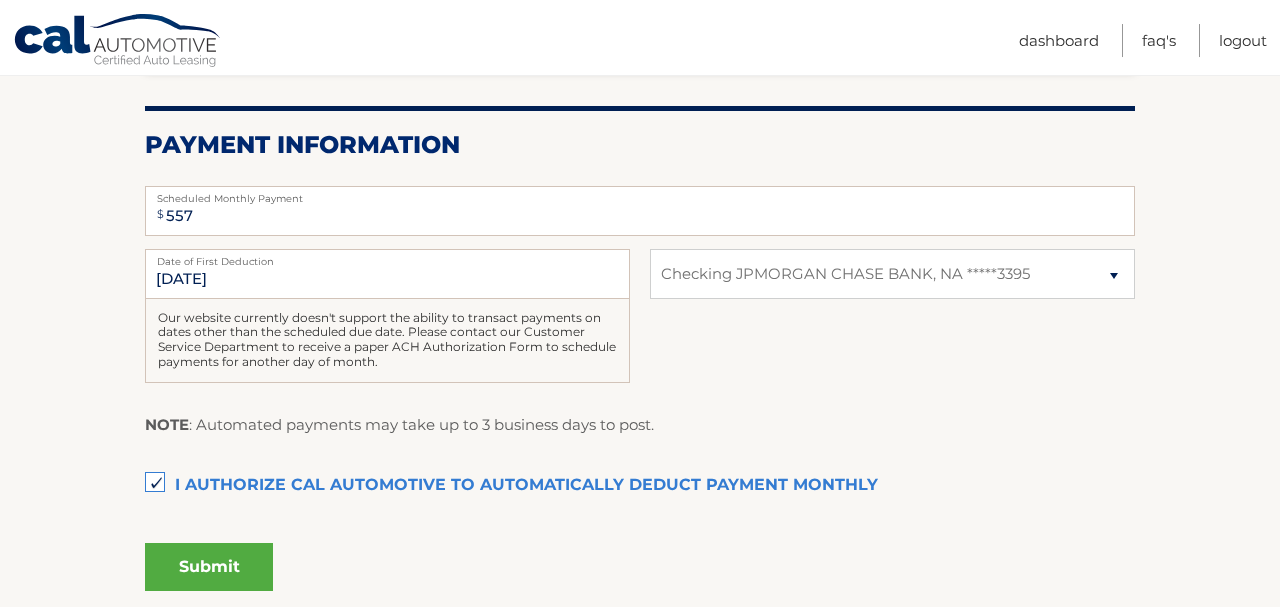 click on "Submit" at bounding box center [209, 567] 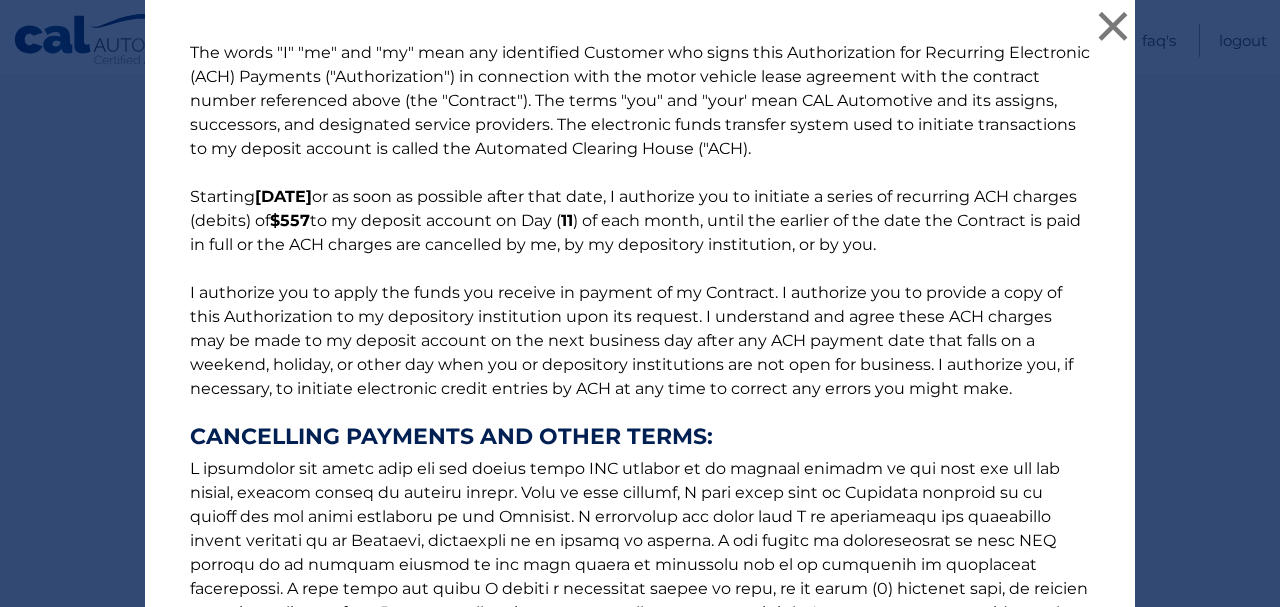 scroll, scrollTop: 361, scrollLeft: 0, axis: vertical 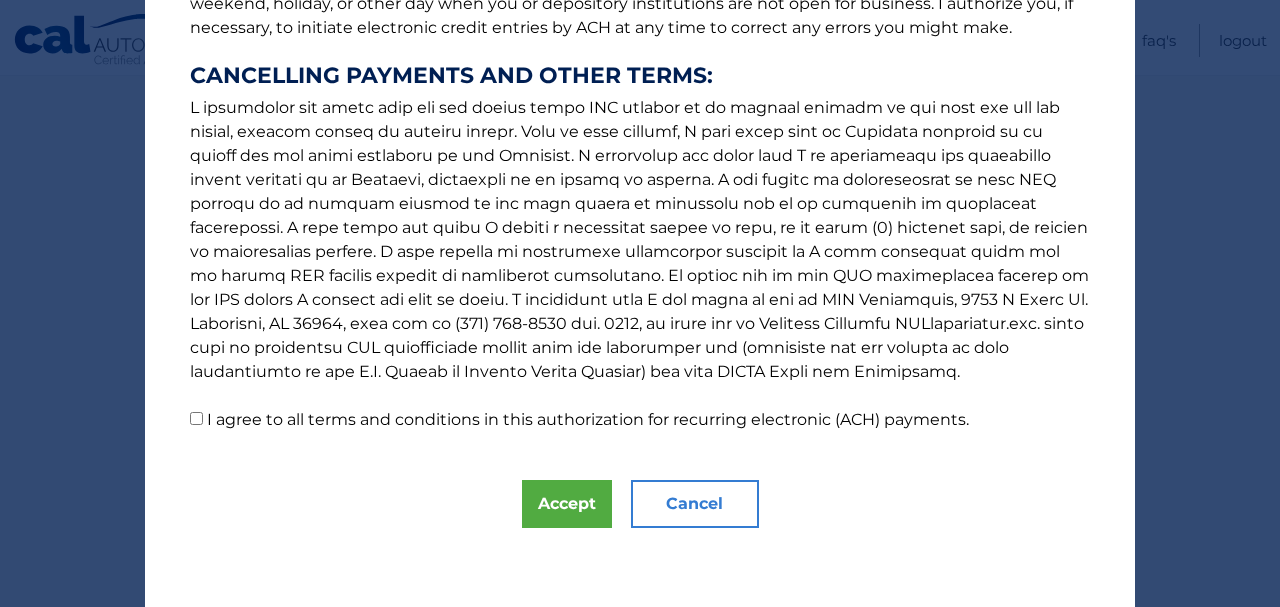 click on "I agree to all terms and conditions in this authorization for recurring electronic (ACH) payments." at bounding box center [196, 418] 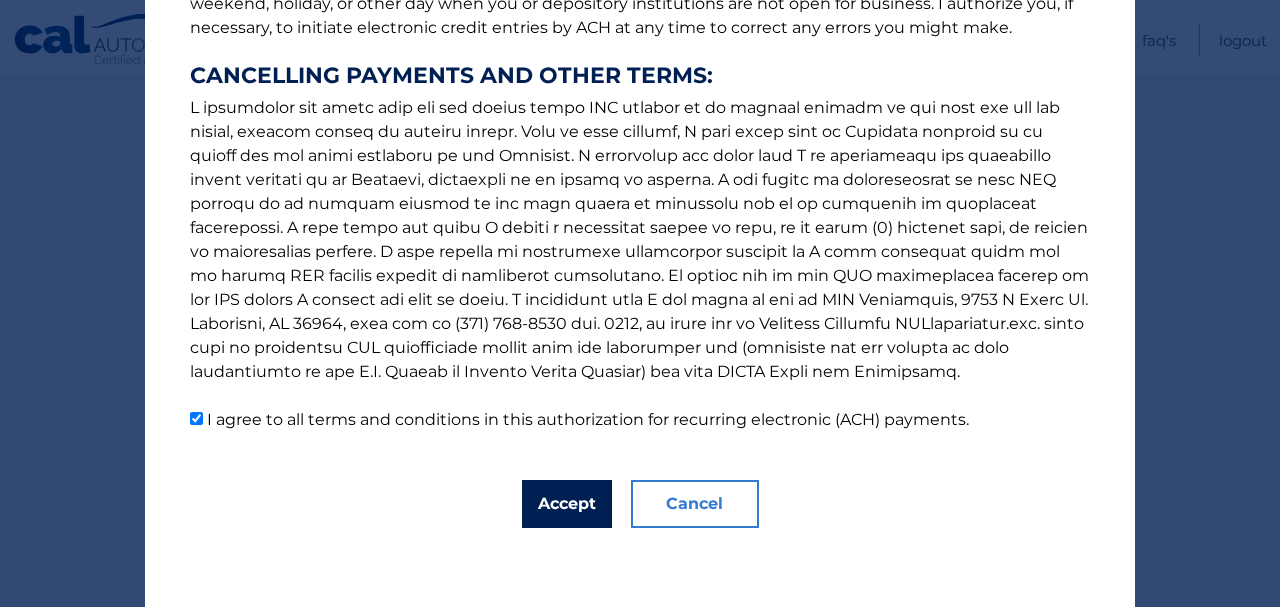 click on "Accept" at bounding box center (567, 504) 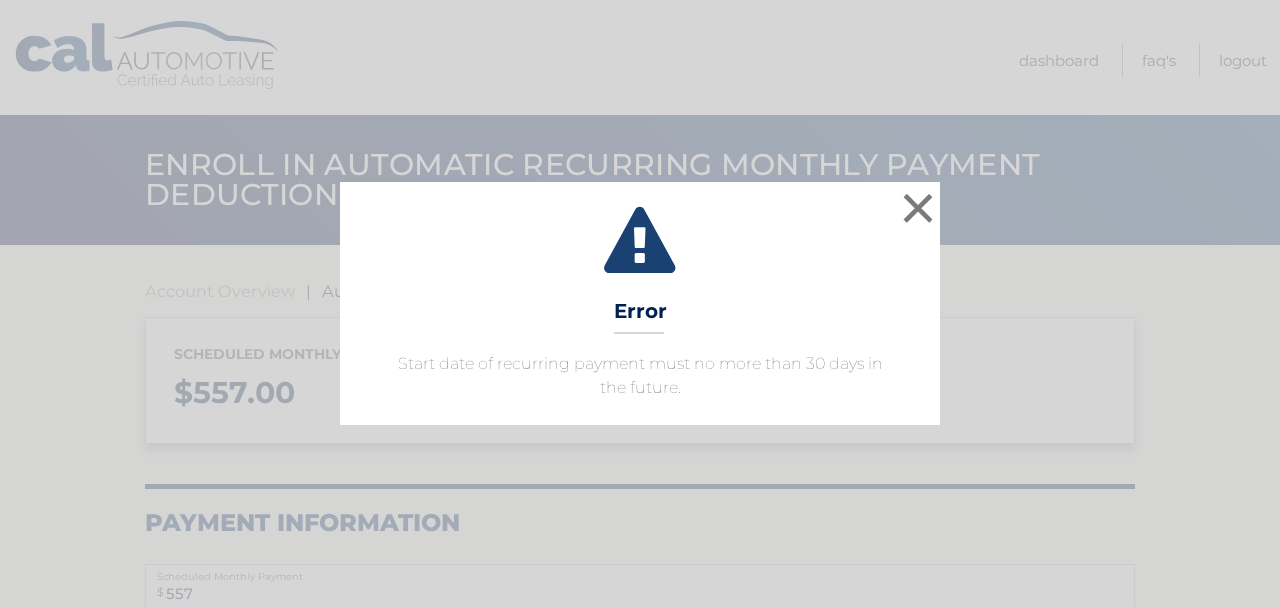select on "ZTc3ODgxNjItNWEzOC00NDU1LWFmMjUtYzAwZTc4OWU0NmYw" 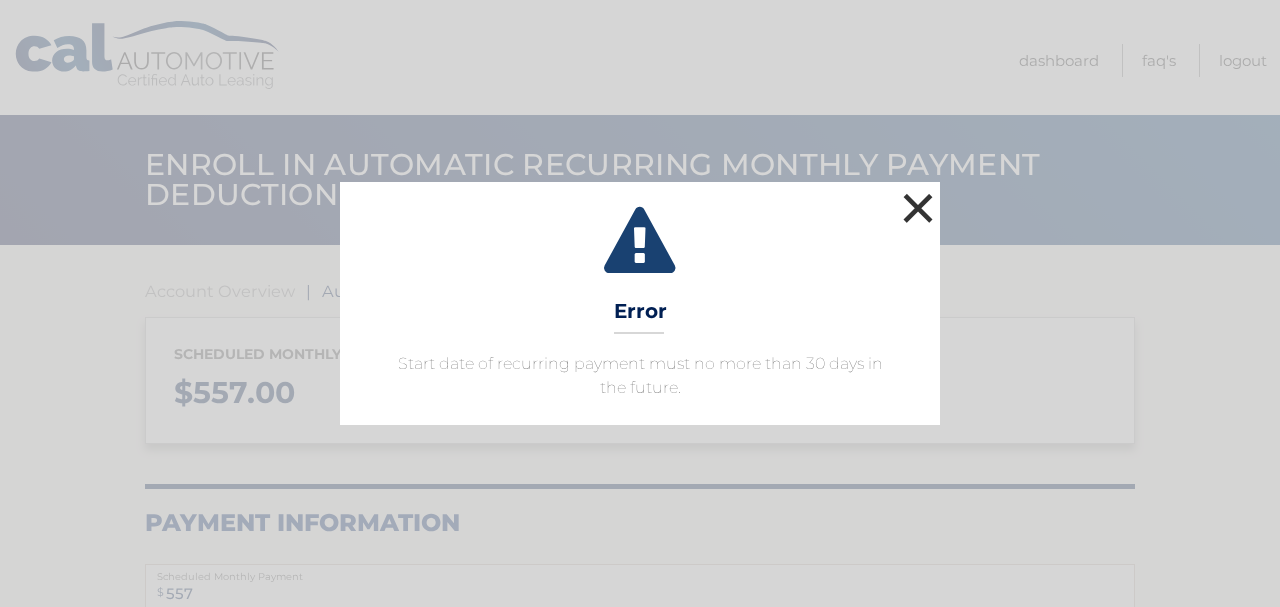 click on "×" at bounding box center [918, 208] 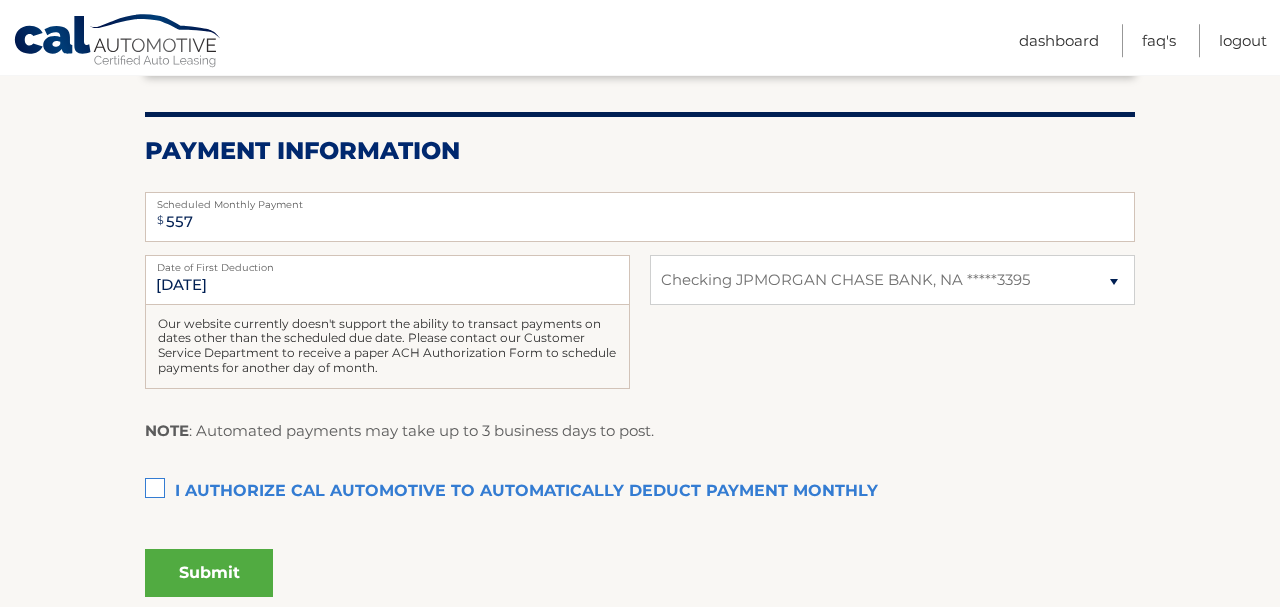 scroll, scrollTop: 372, scrollLeft: 0, axis: vertical 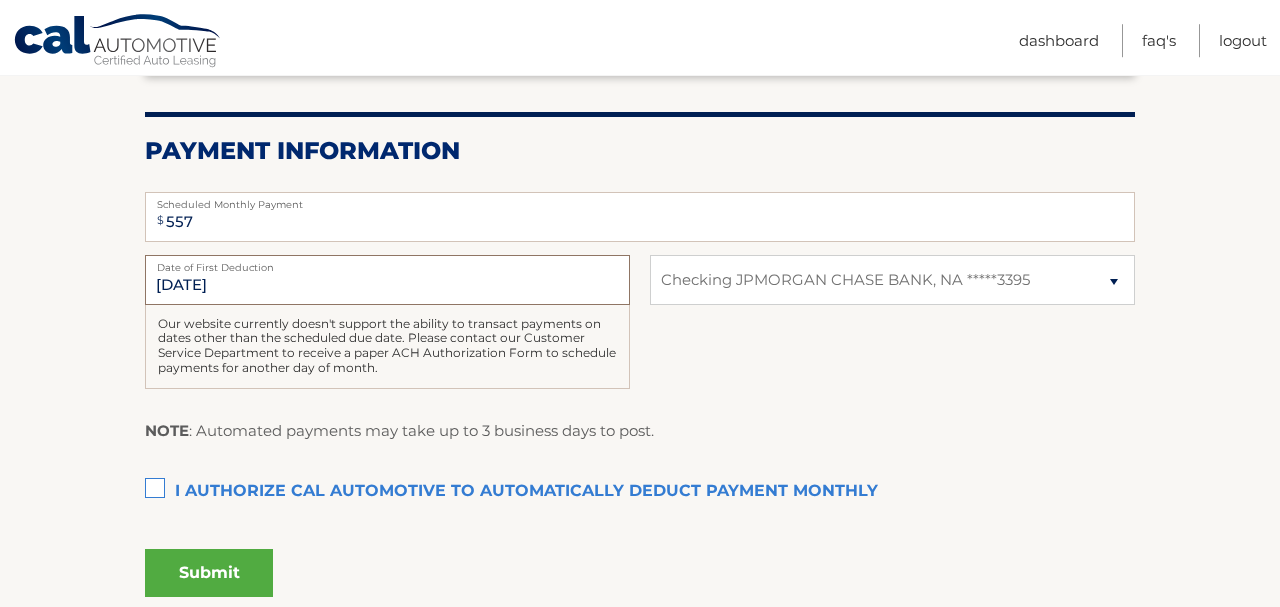click on "[DATE]" at bounding box center [387, 280] 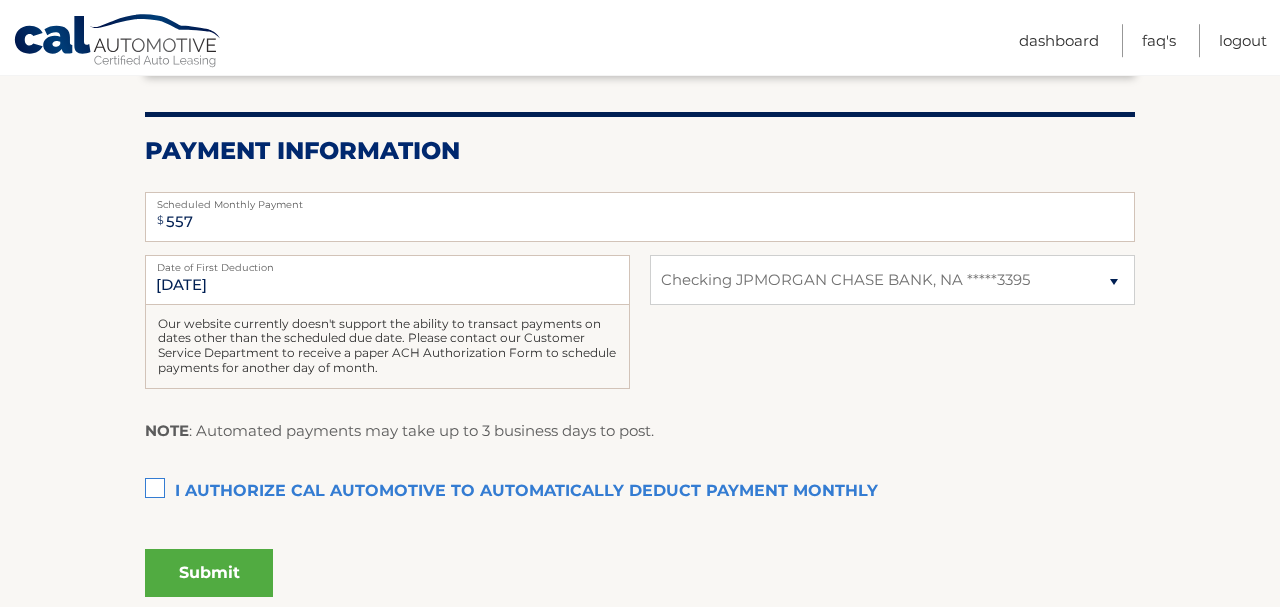 click on "Account Overview
|
Autopay
Scheduled monthly payment
$ 557.00
Payment Information
$
557
Scheduled Monthly Payment
Monthly Deduction cannot exceed amount of 2 monthly payments.  Please adjust.
8/11/2025
Date of First Deduction
Select Bank Account" at bounding box center [640, 249] 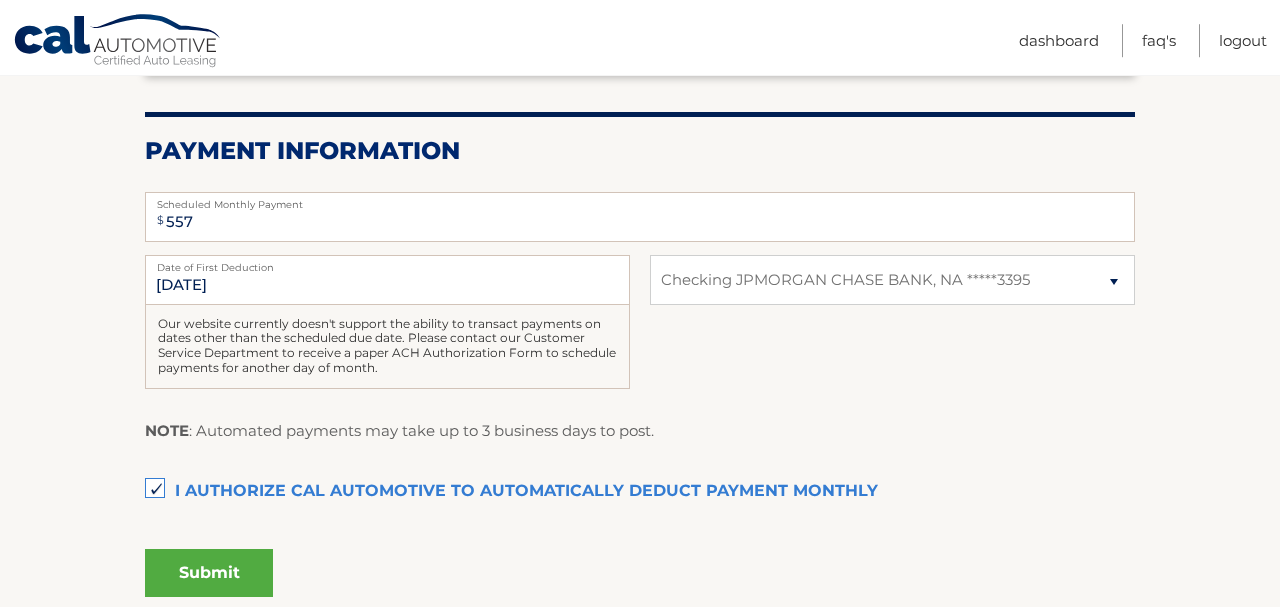 click on "Submit" at bounding box center [209, 573] 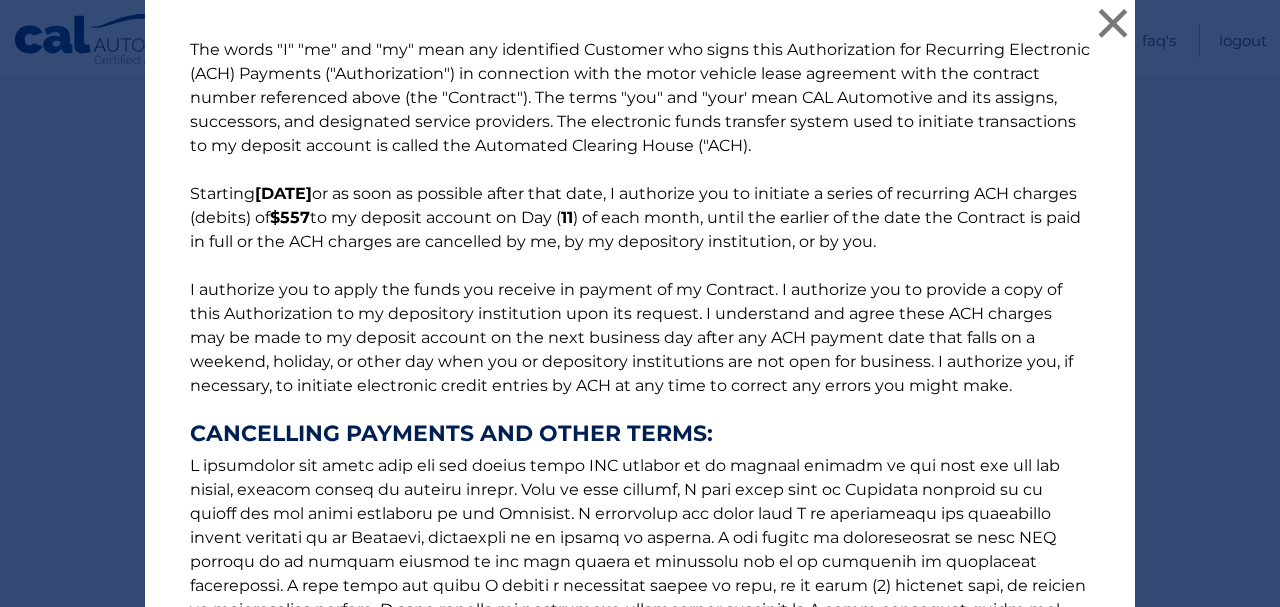 scroll, scrollTop: 361, scrollLeft: 0, axis: vertical 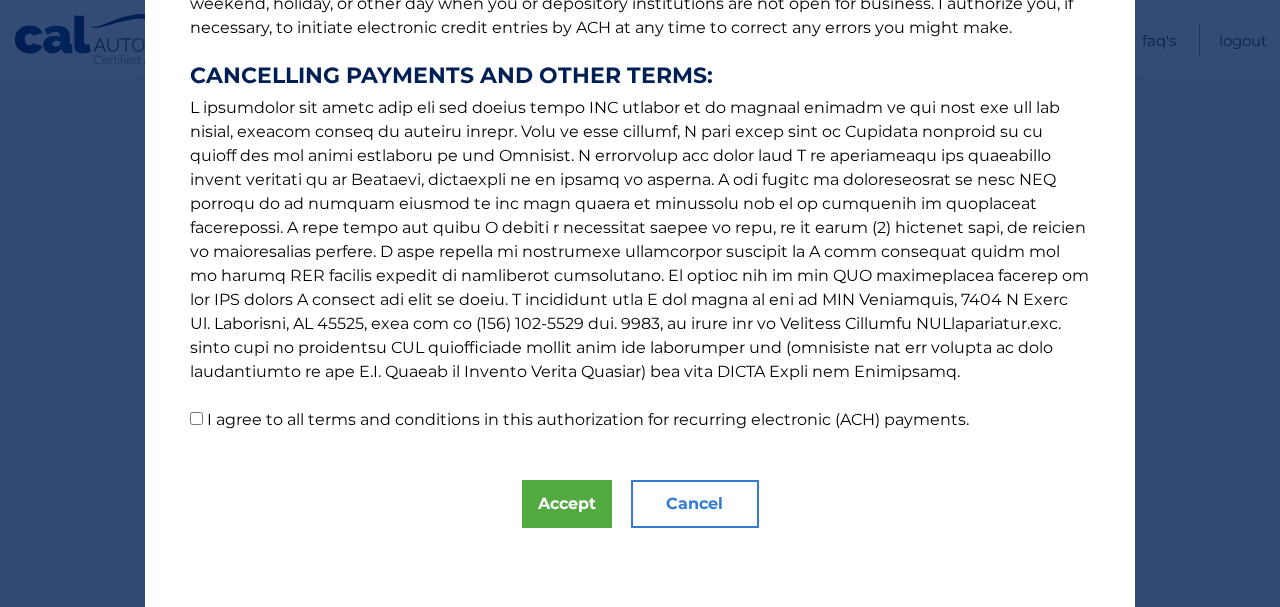 click on "I agree to all terms and conditions in this authorization for recurring electronic (ACH) payments." at bounding box center (196, 418) 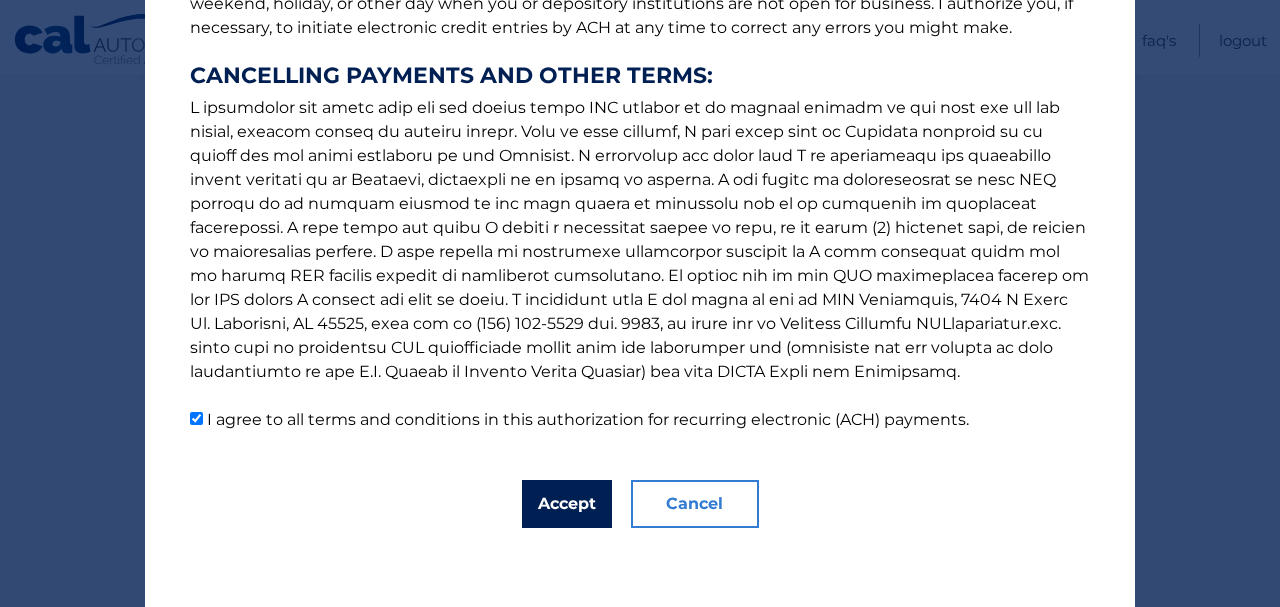 click on "Accept" at bounding box center [567, 504] 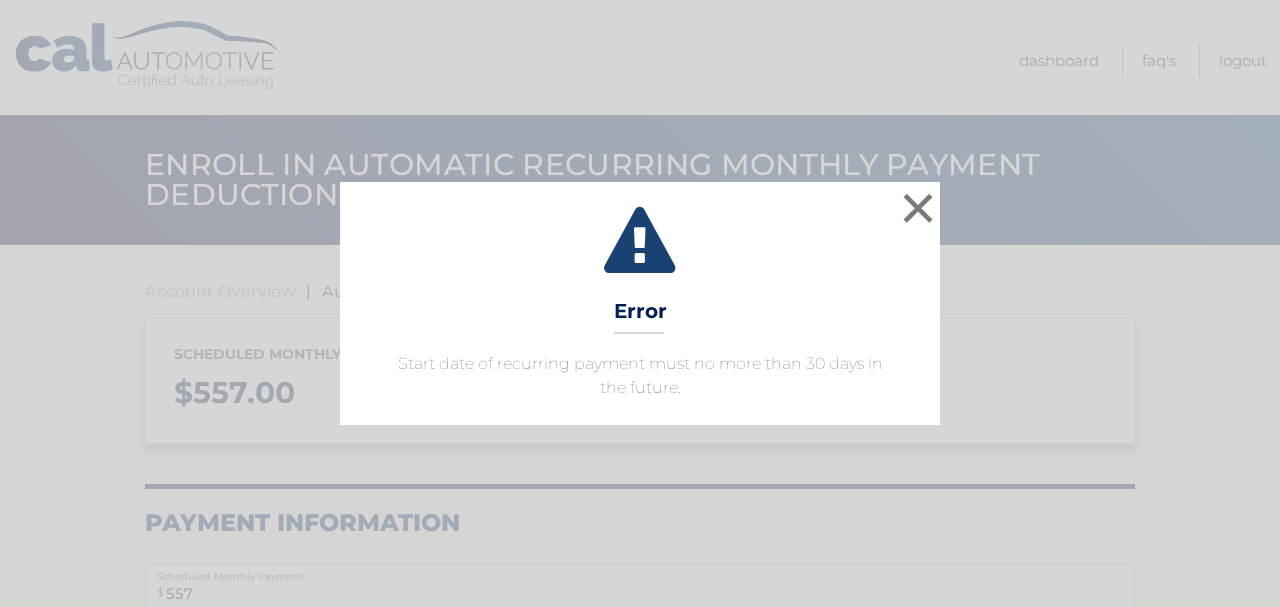 select on "ZTc3ODgxNjItNWEzOC00NDU1LWFmMjUtYzAwZTc4OWU0NmYw" 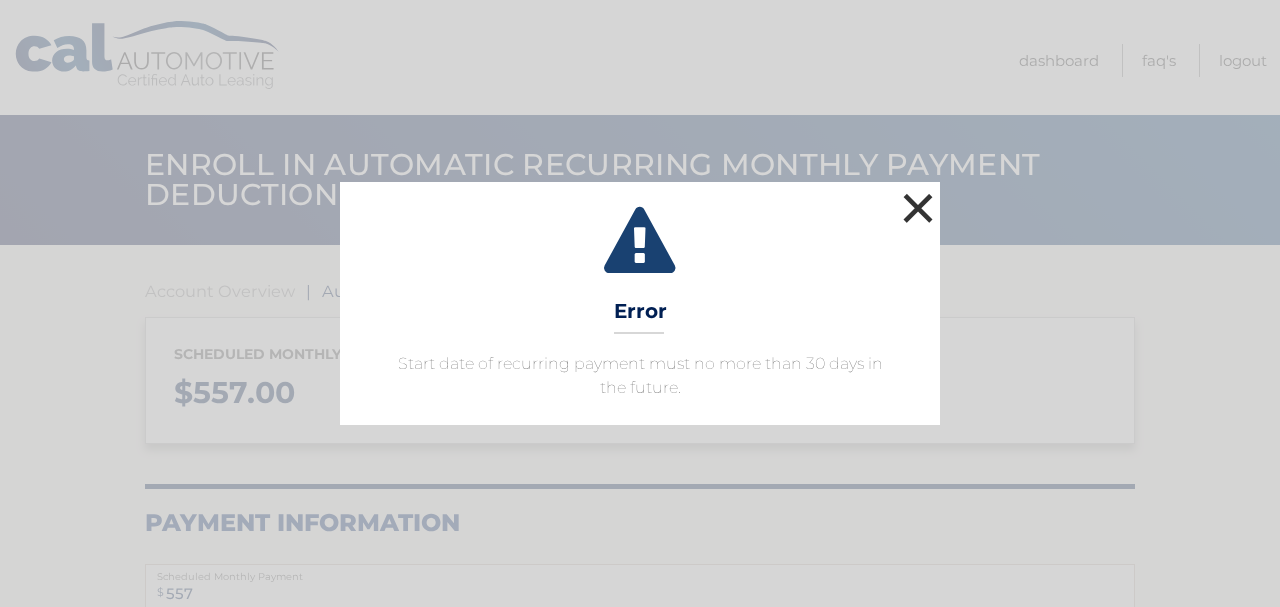 click on "×" at bounding box center (918, 208) 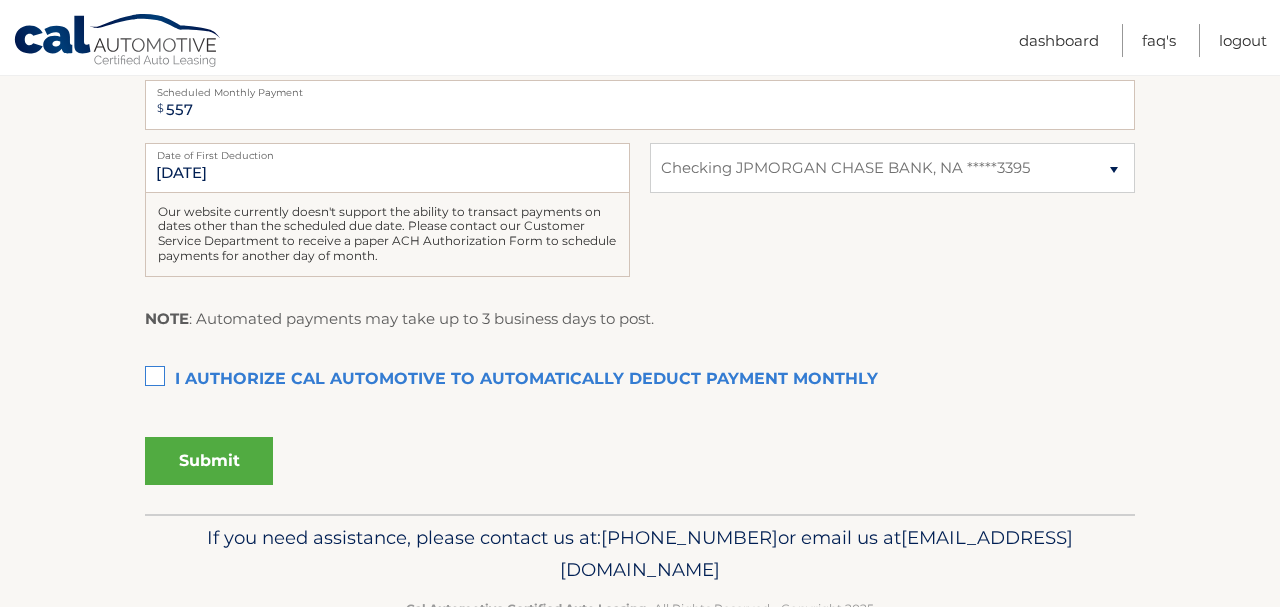 scroll, scrollTop: 540, scrollLeft: 0, axis: vertical 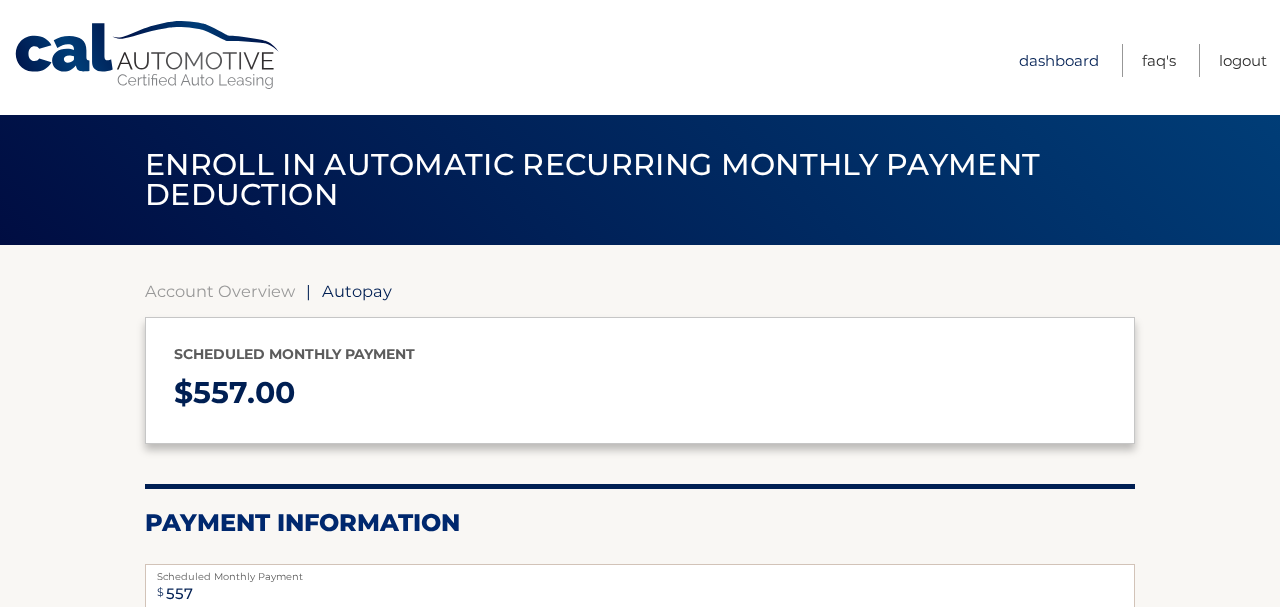 click on "Dashboard" at bounding box center [1059, 60] 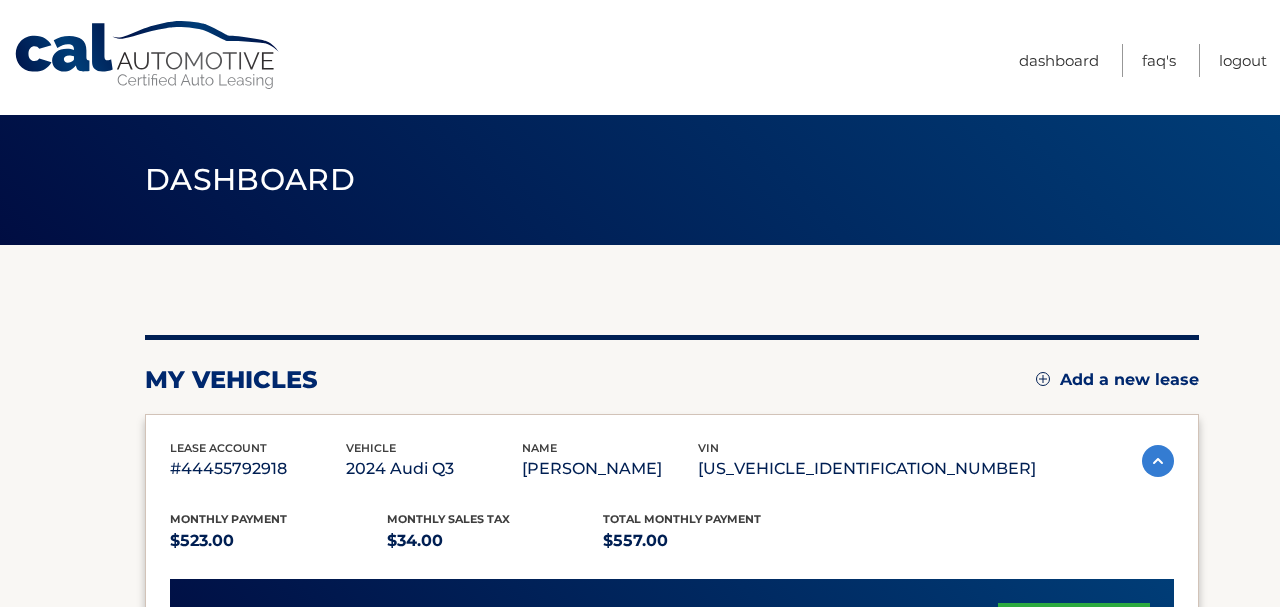 scroll, scrollTop: 0, scrollLeft: 0, axis: both 